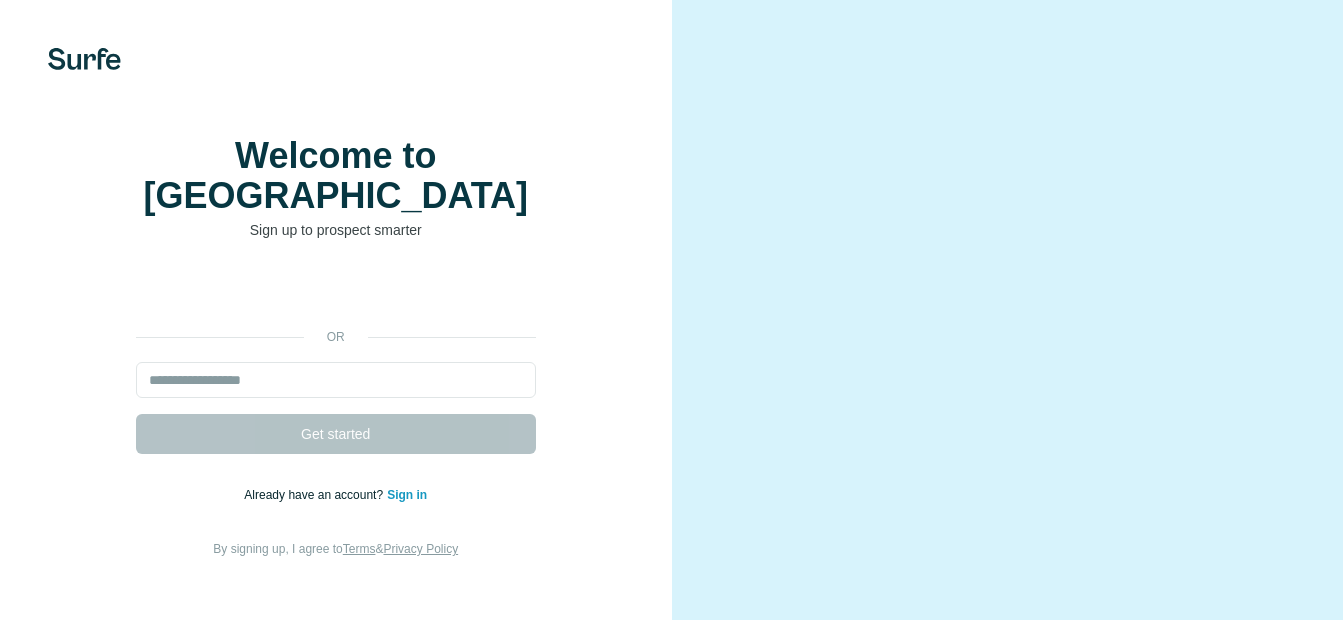 scroll, scrollTop: 0, scrollLeft: 0, axis: both 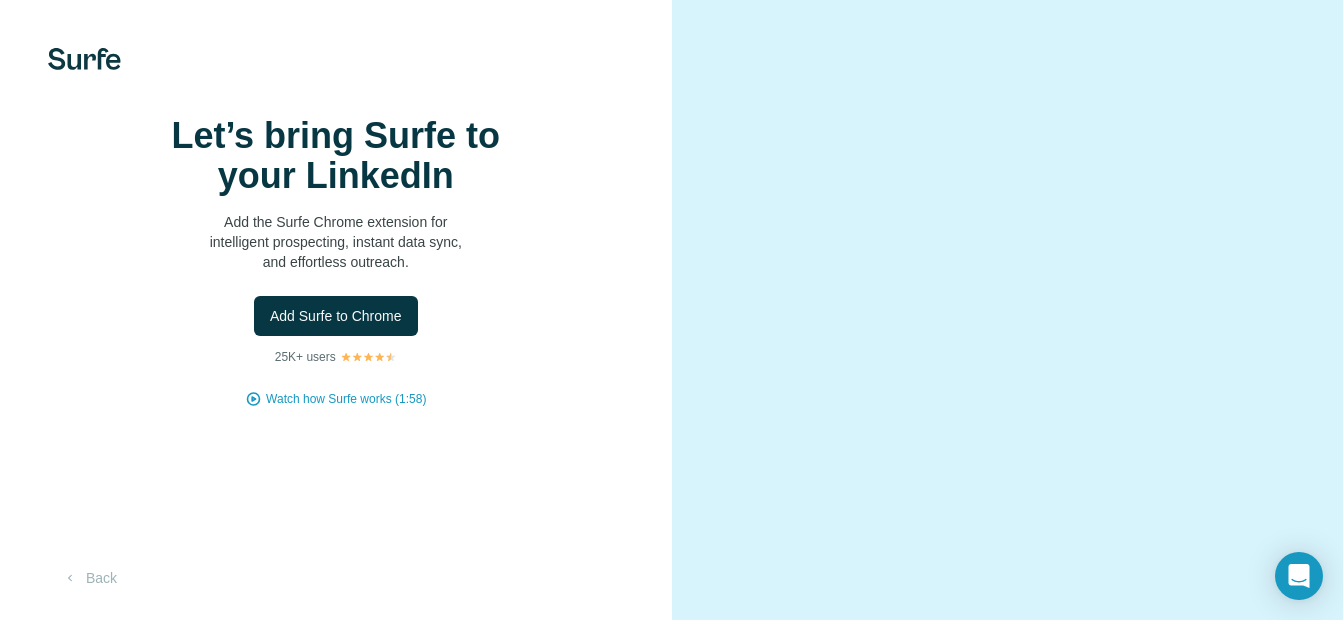 click on "Let’s bring Surfe to
your LinkedIn Add the Surfe Chrome extension for
intelligent prospecting, instant data sync,
and effortless outreach. Add Surfe to Chrome 25K+ users Watch how Surfe works (1:58) Back" at bounding box center (336, 310) 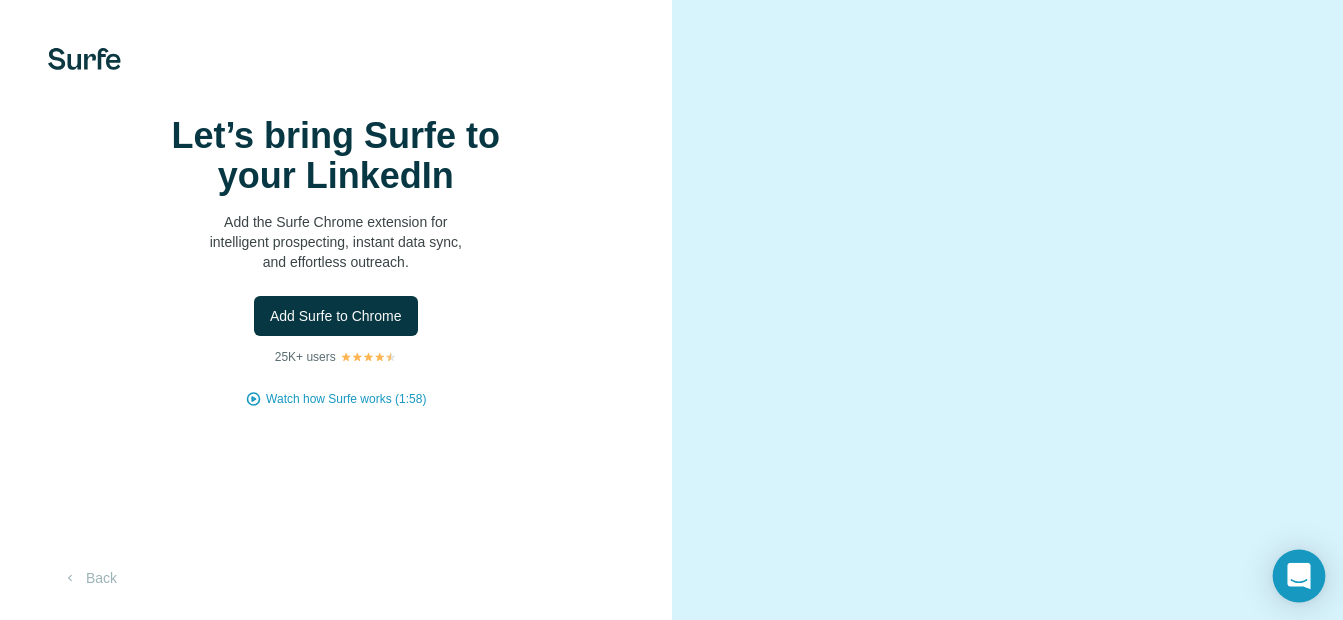 click 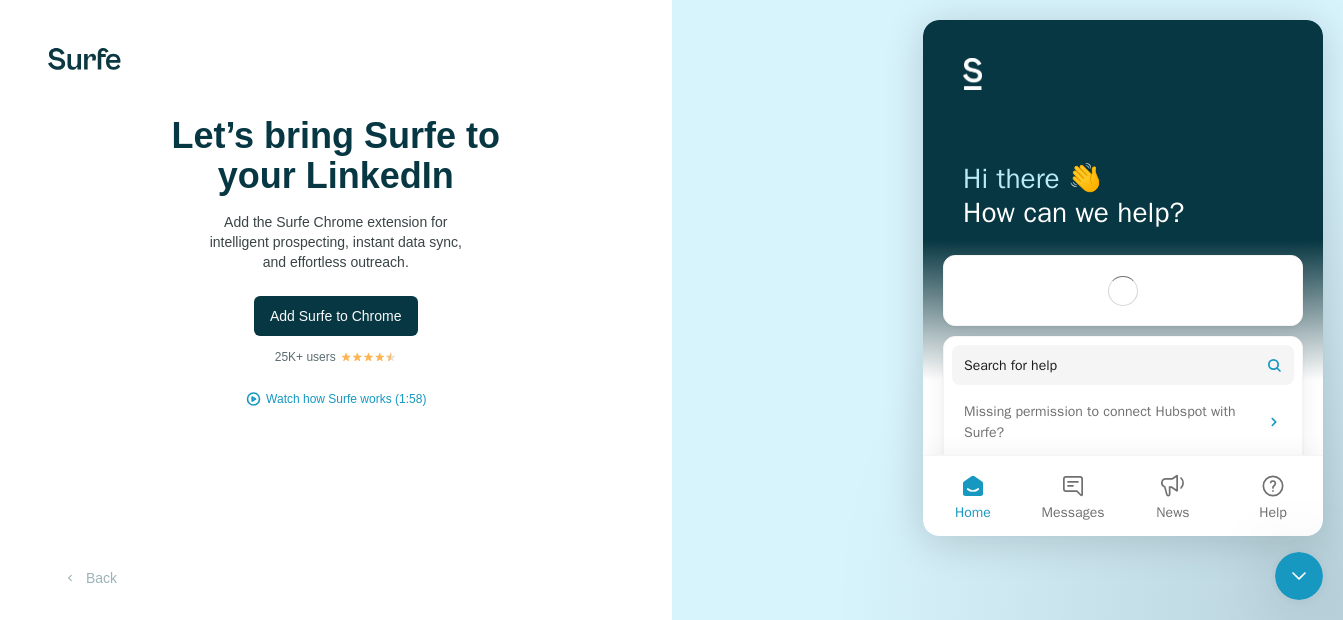 scroll, scrollTop: 0, scrollLeft: 0, axis: both 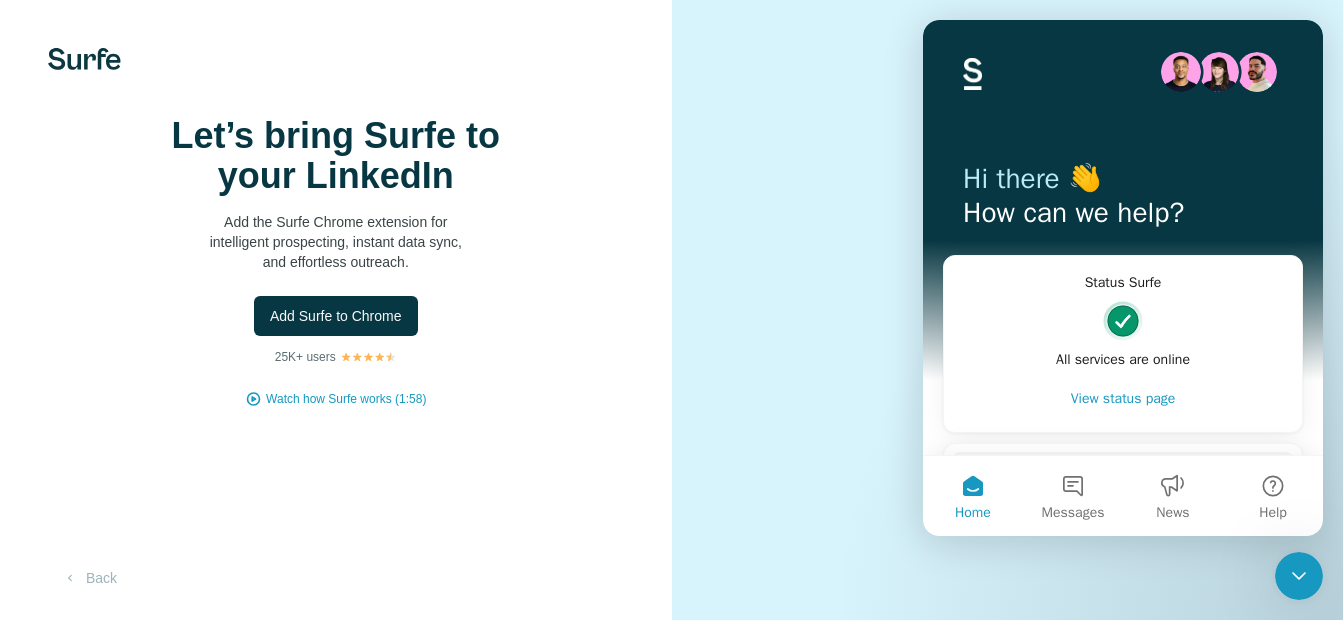 click on "Home" at bounding box center [973, 496] 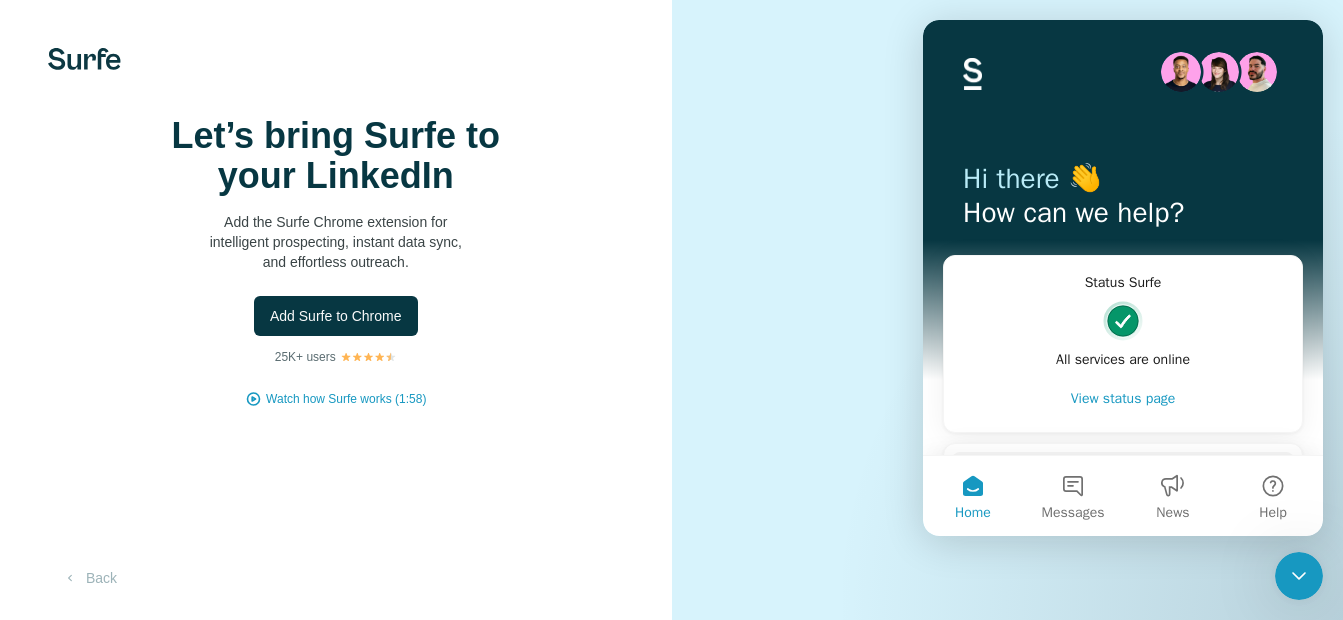 click on "View status page" at bounding box center (1123, 398) 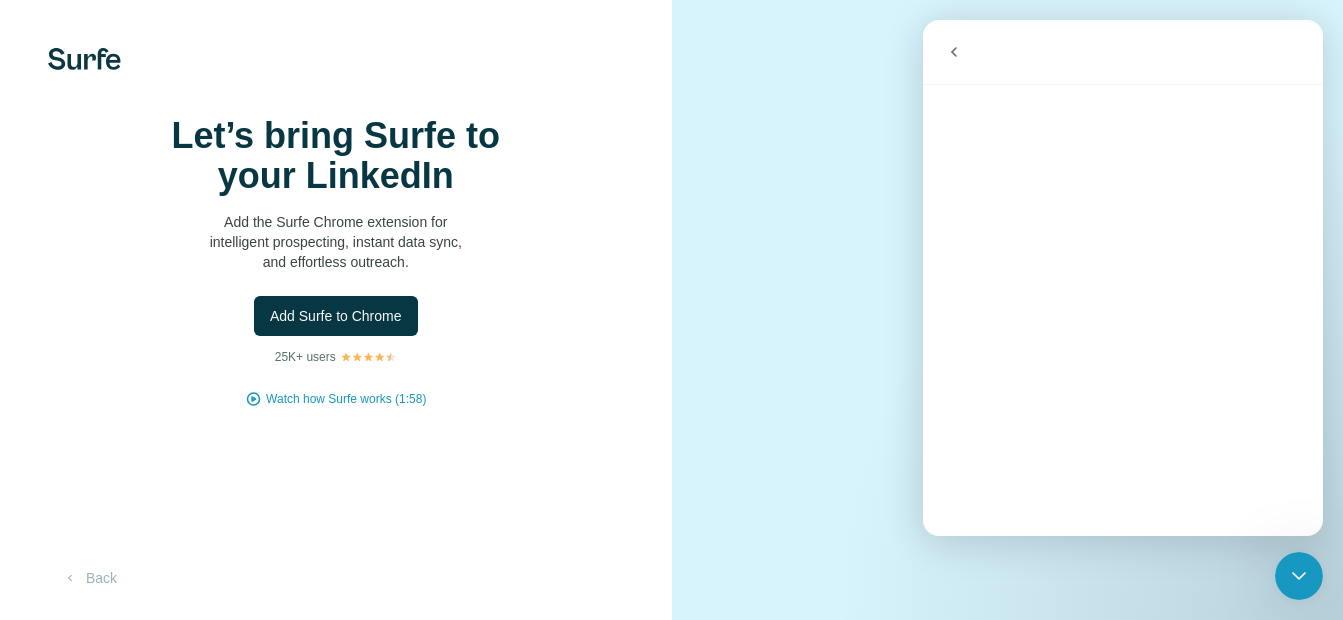 click at bounding box center (1008, 310) 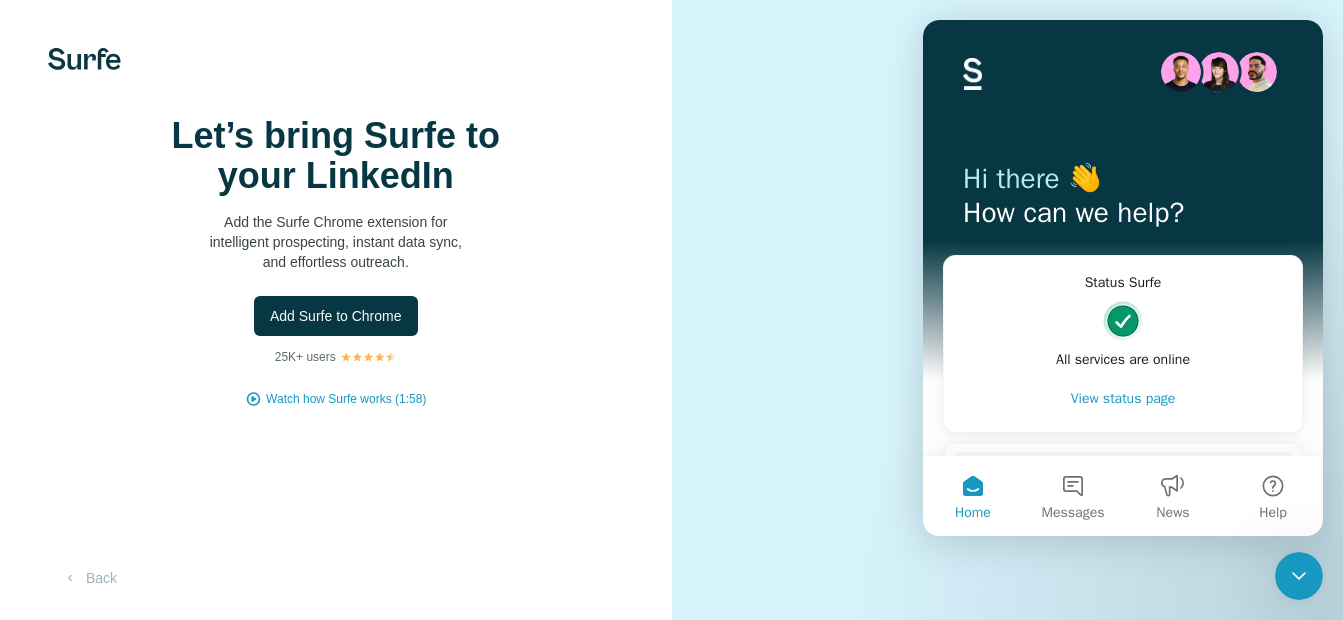 click at bounding box center [1008, 310] 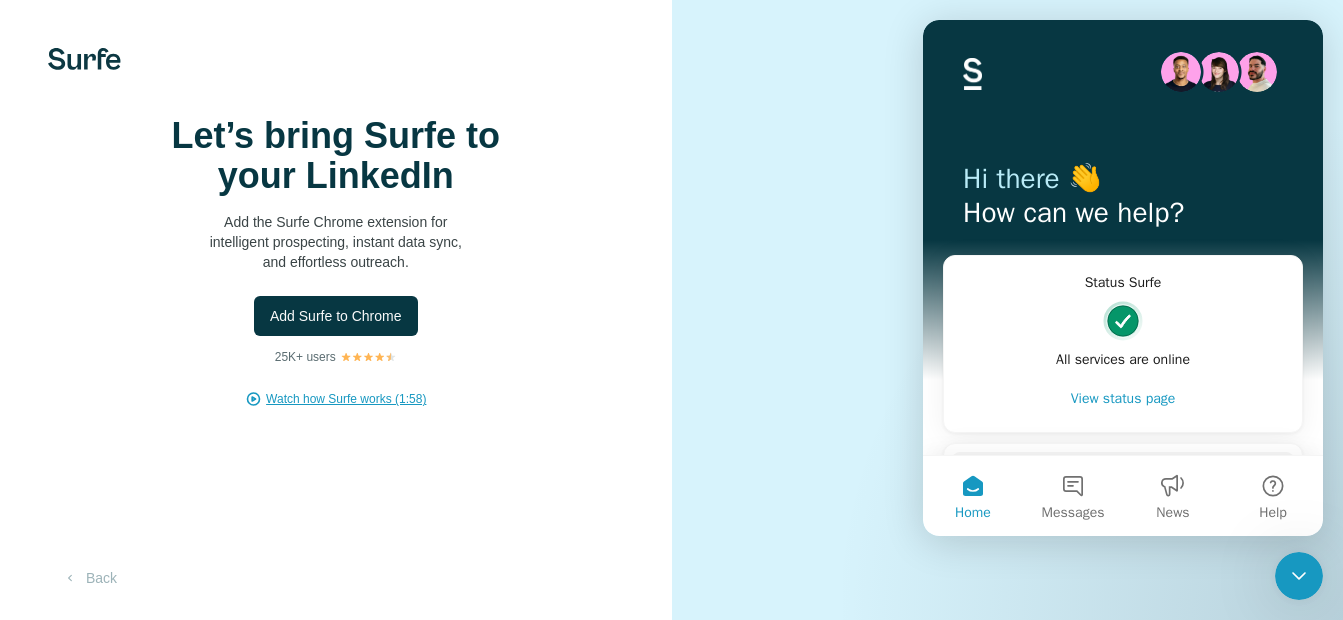 click on "Watch how Surfe works (1:58)" at bounding box center [346, 399] 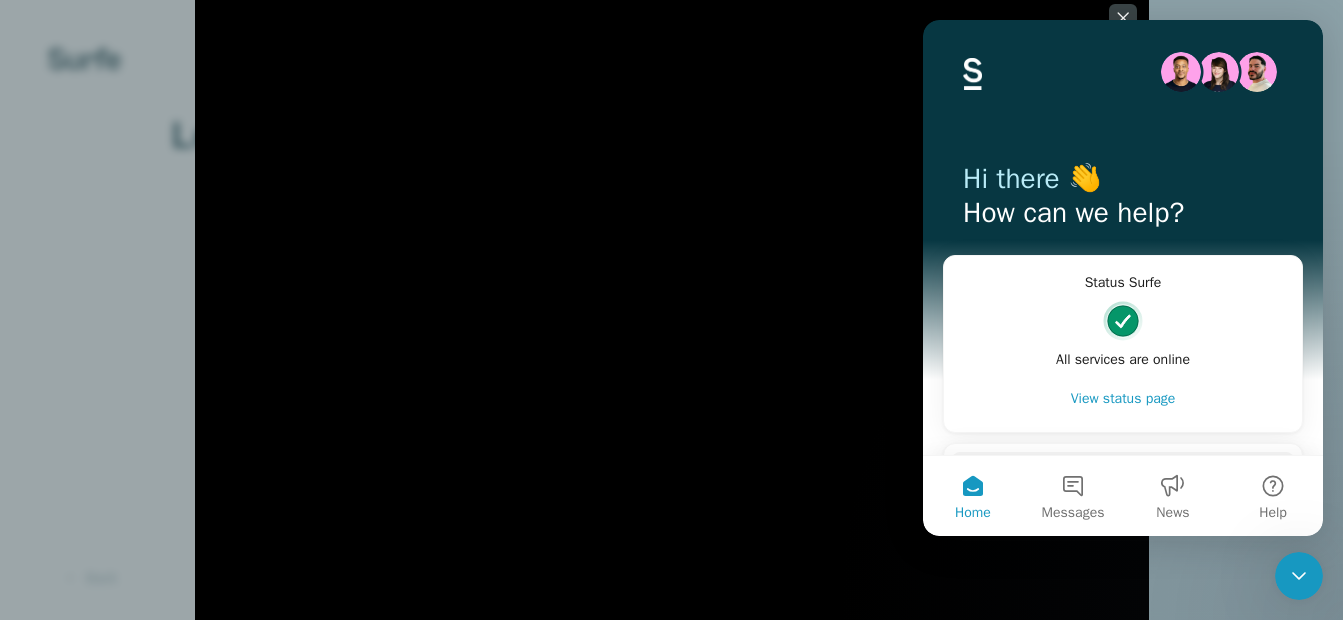 scroll, scrollTop: 103, scrollLeft: 0, axis: vertical 